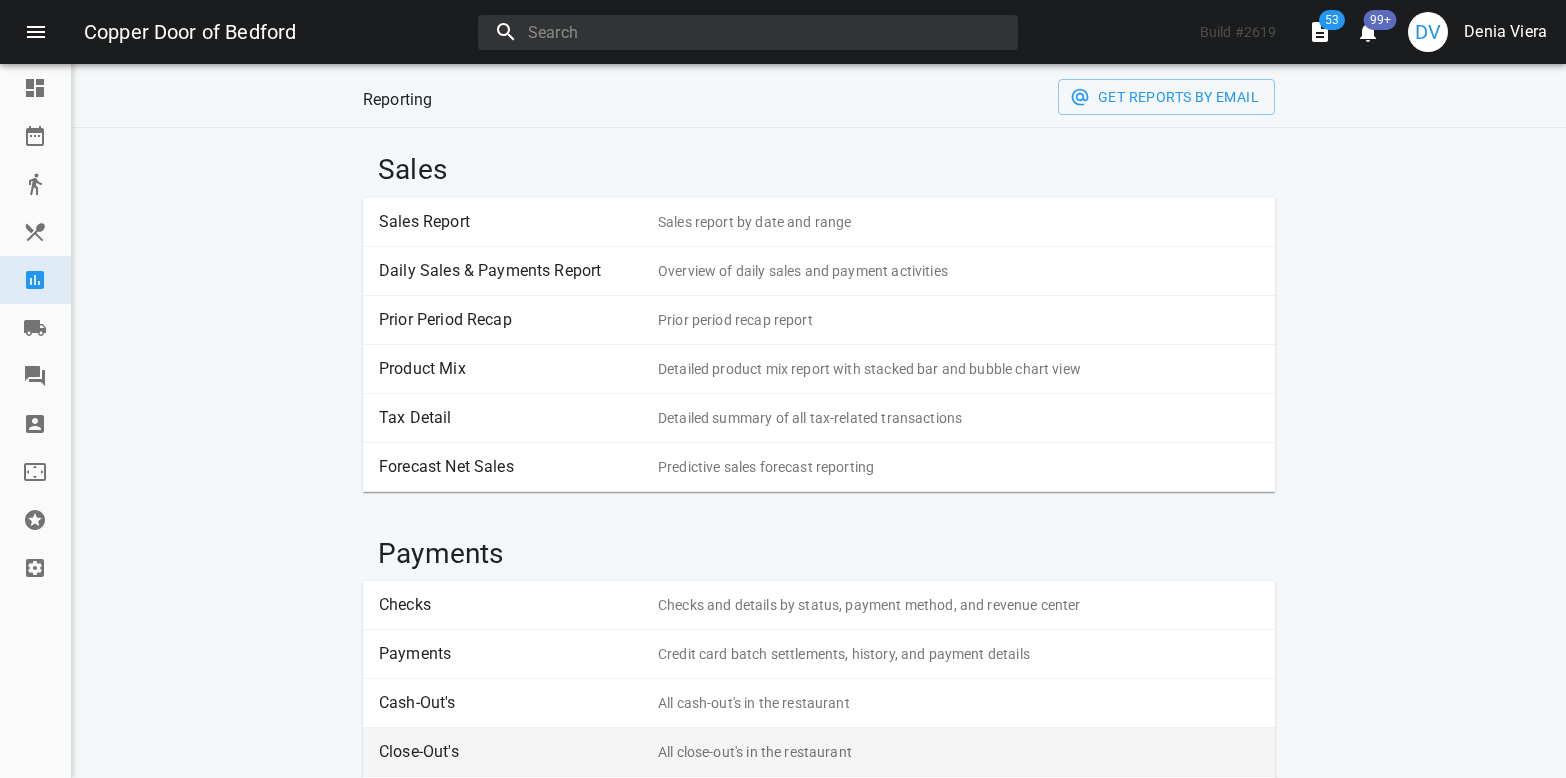 scroll, scrollTop: 0, scrollLeft: 0, axis: both 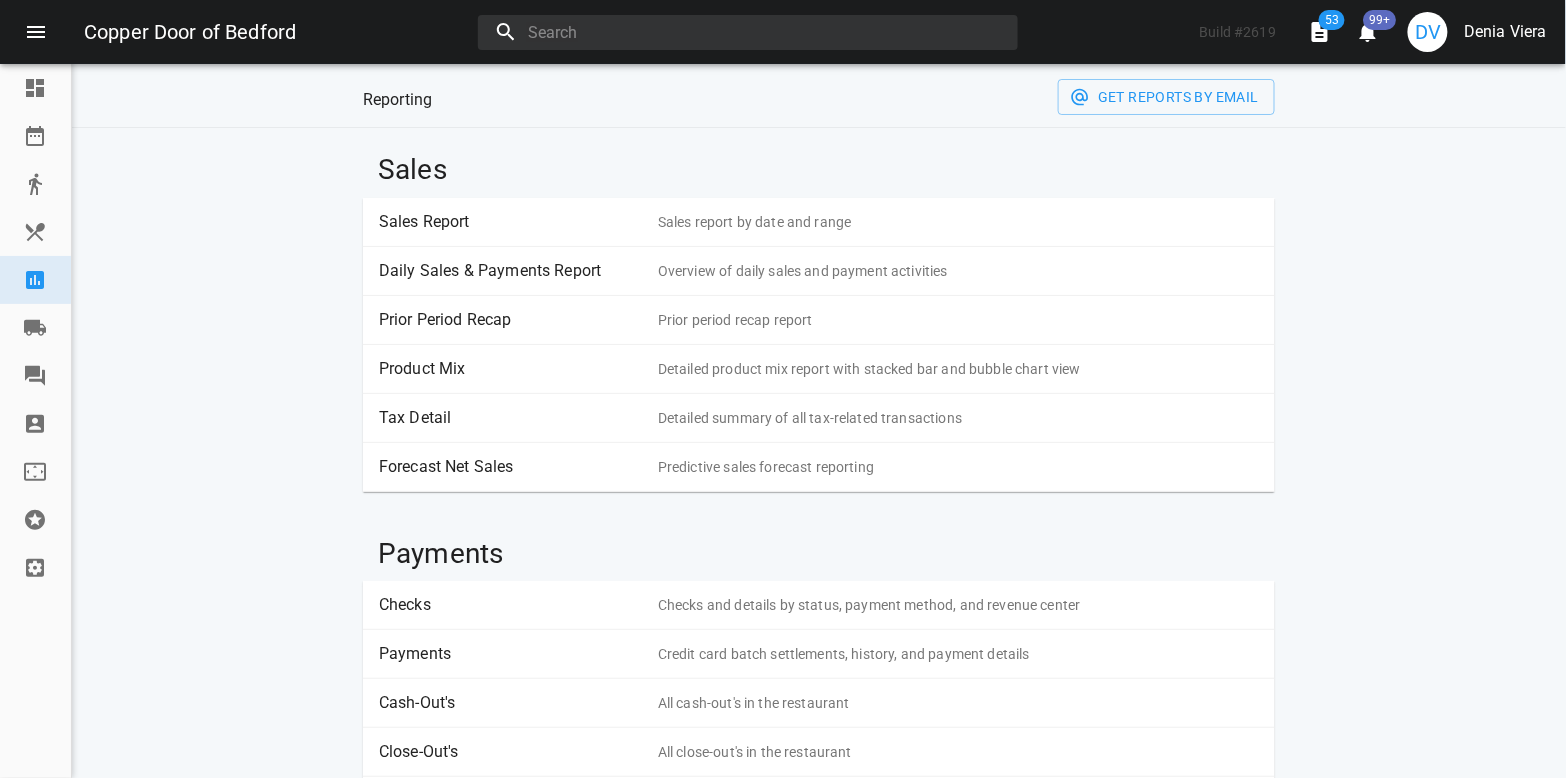 click on "Sales Report" at bounding box center (511, 222) 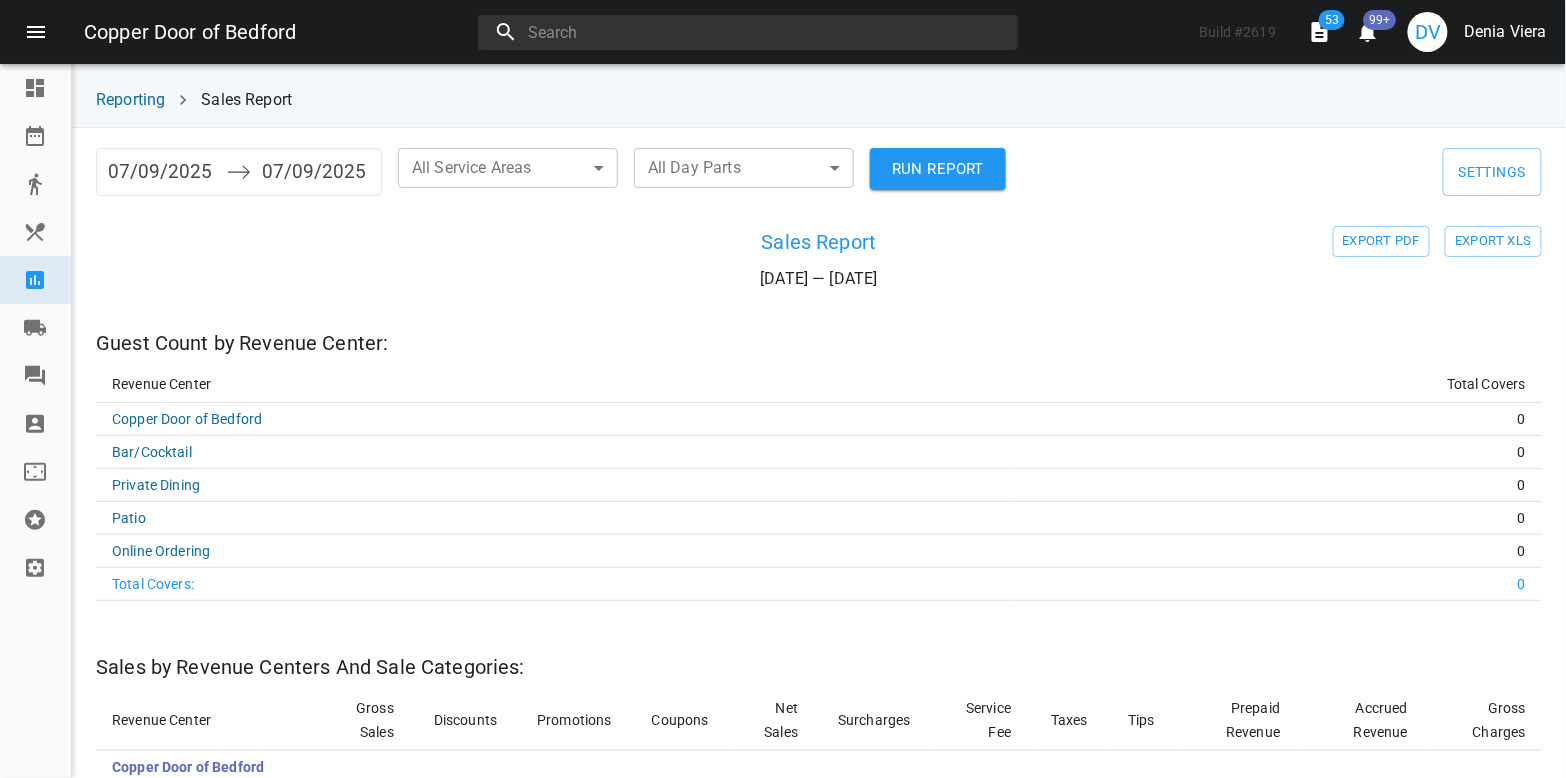 click on "07/09/2025" at bounding box center (162, 172) 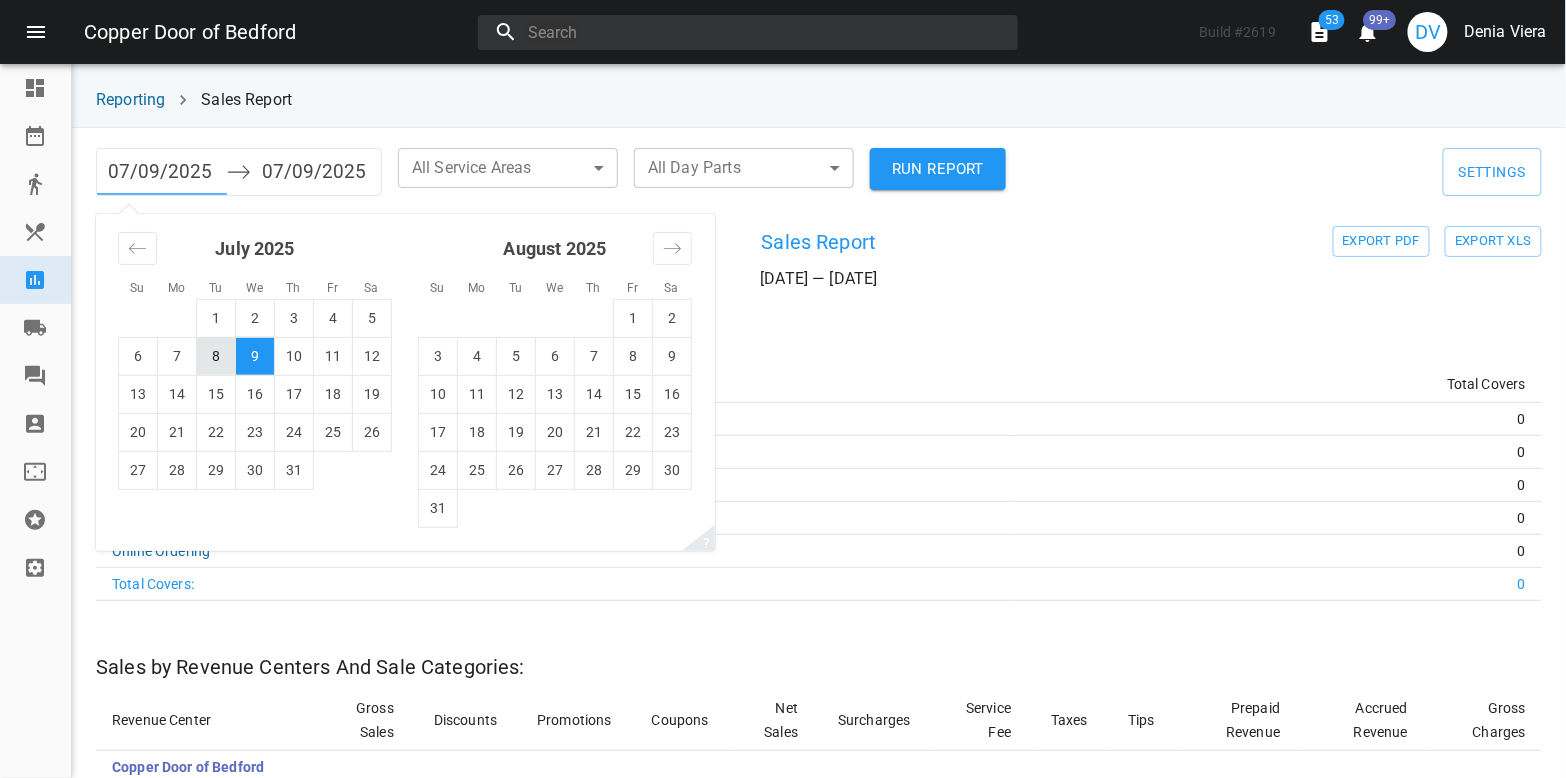 click on "8" at bounding box center [216, 356] 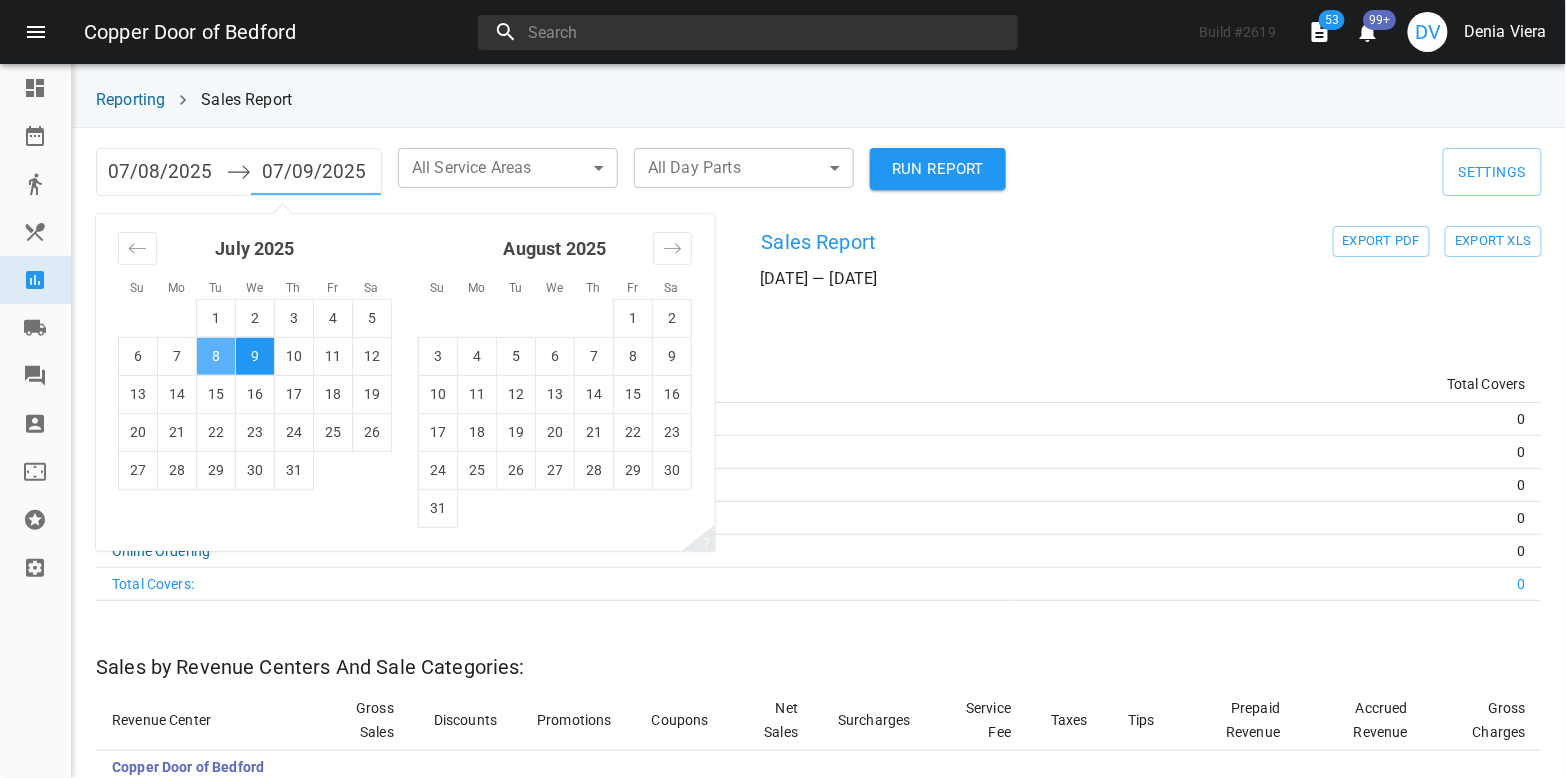 click on "8" at bounding box center (216, 356) 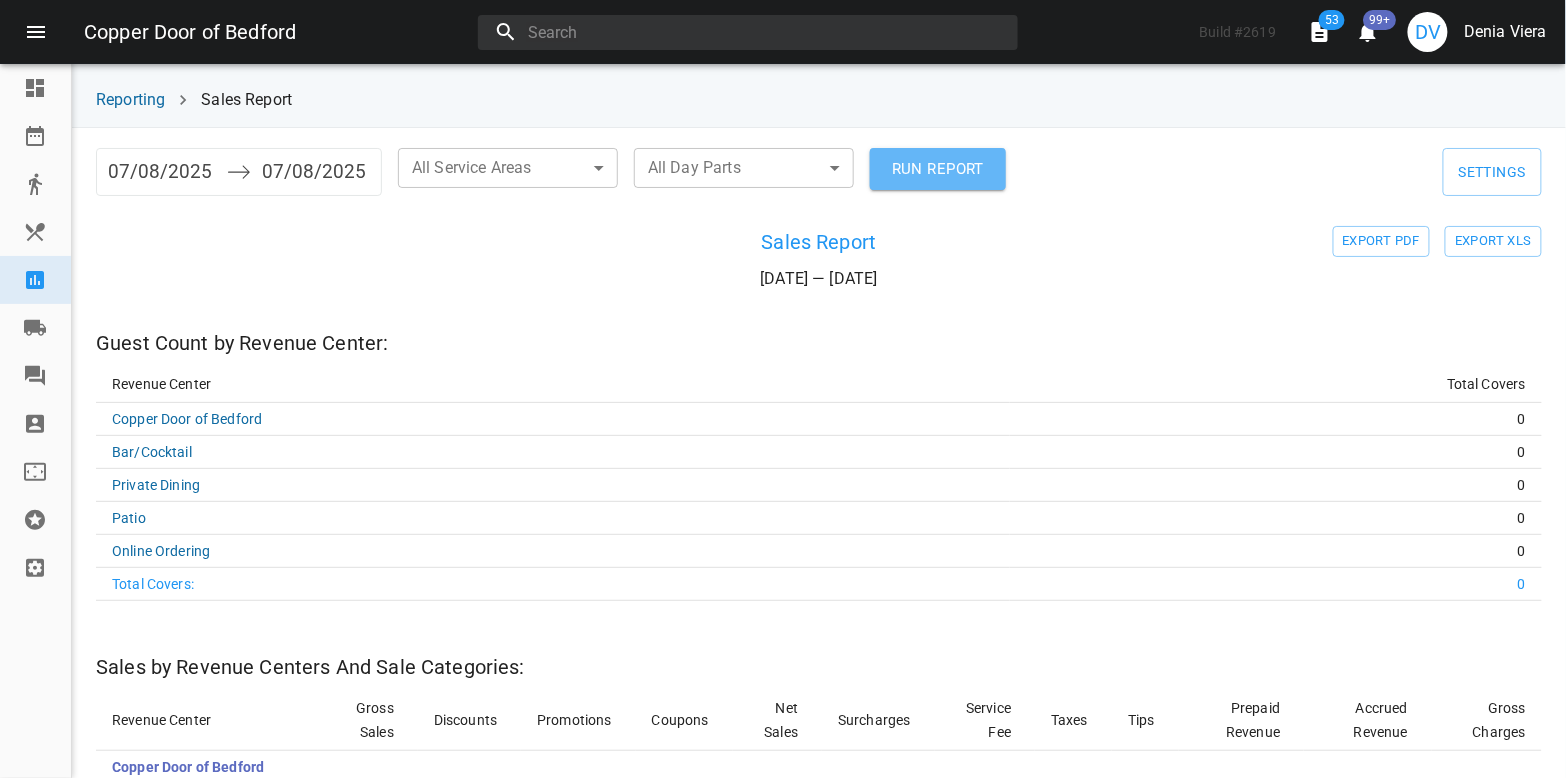 click on "RUN REPORT" at bounding box center (938, 169) 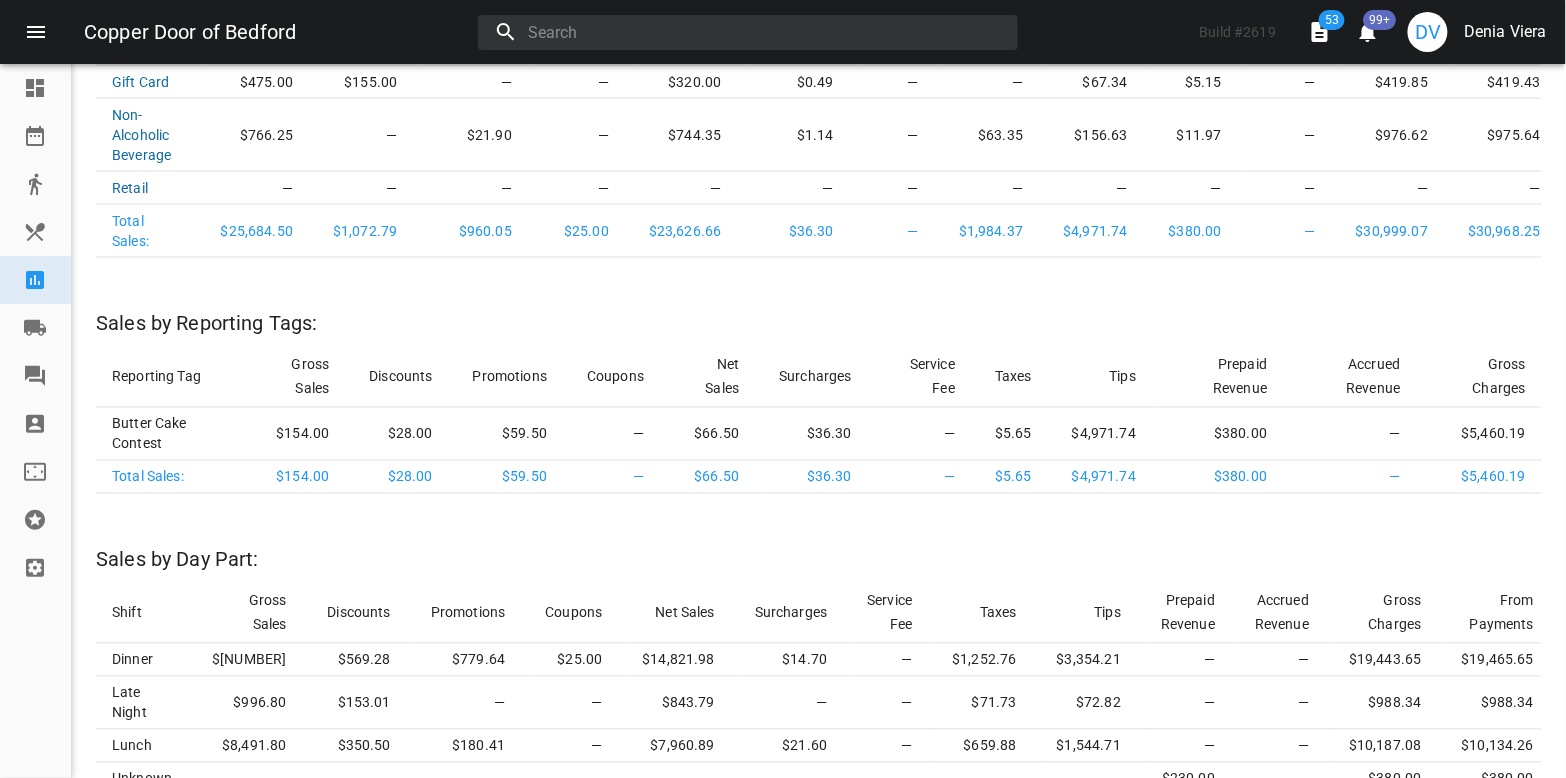 scroll, scrollTop: 3267, scrollLeft: 0, axis: vertical 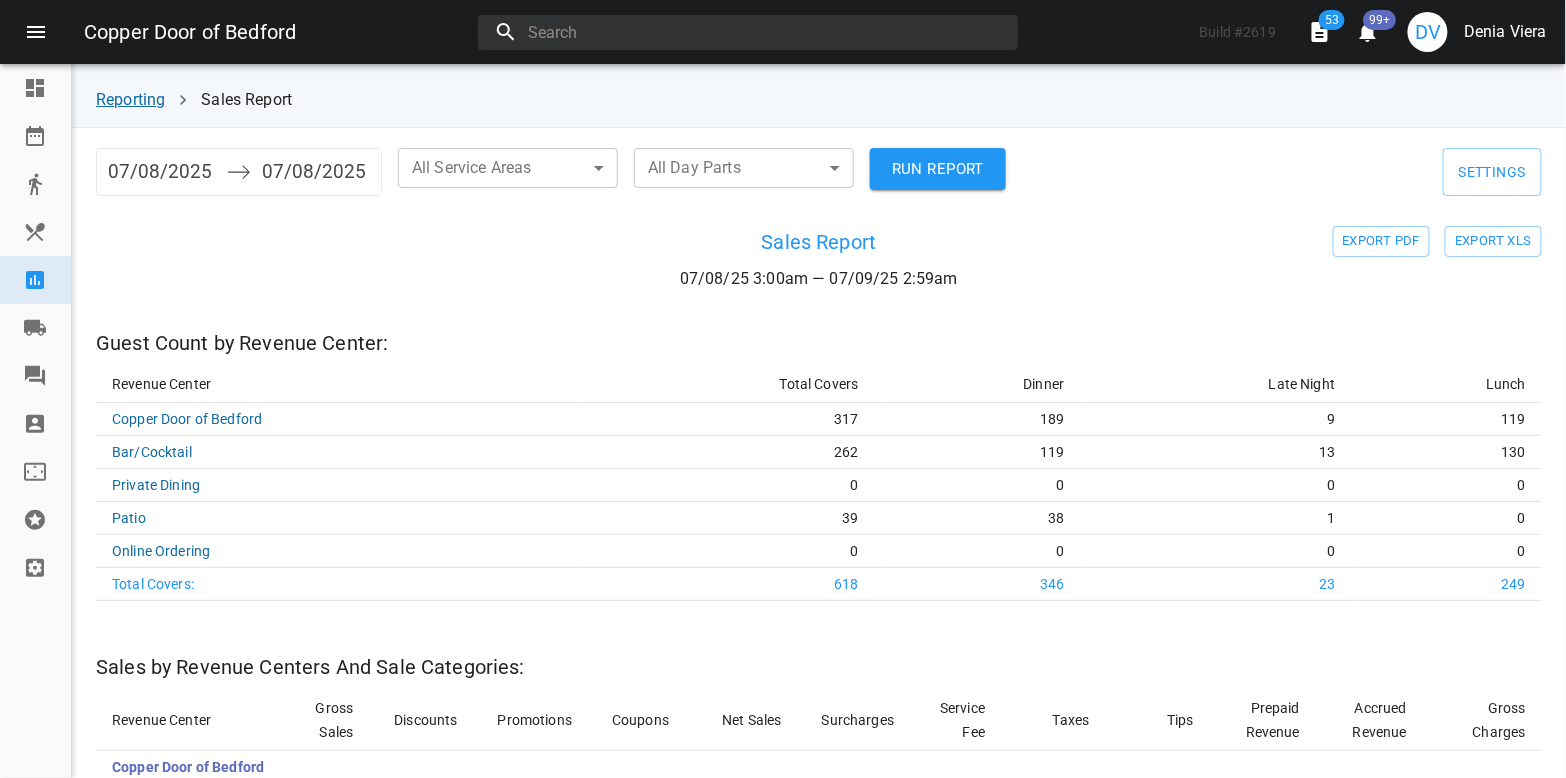 click on "Reporting" at bounding box center (130, 99) 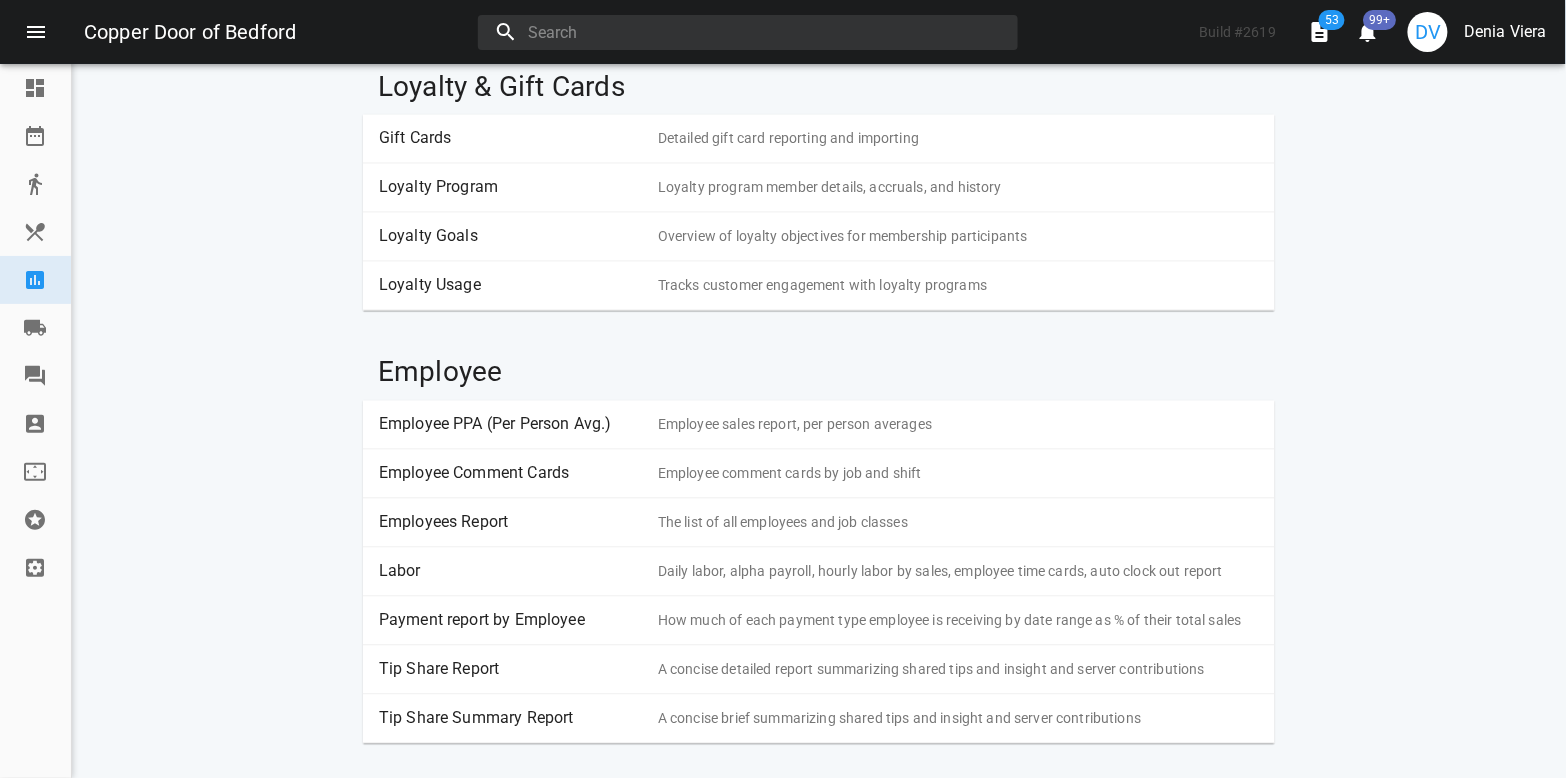 scroll, scrollTop: 1188, scrollLeft: 0, axis: vertical 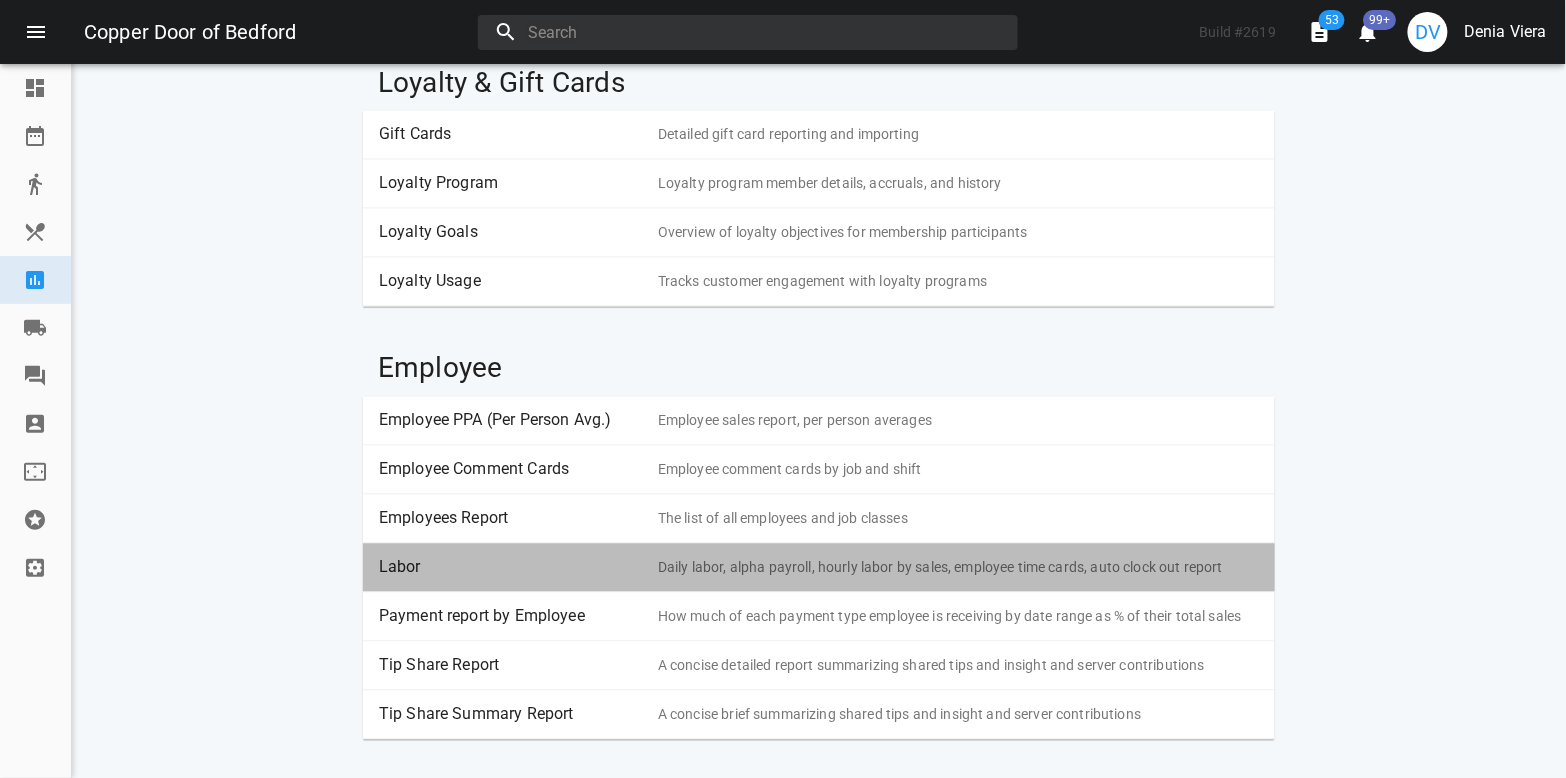 click on "Labor" at bounding box center (511, 568) 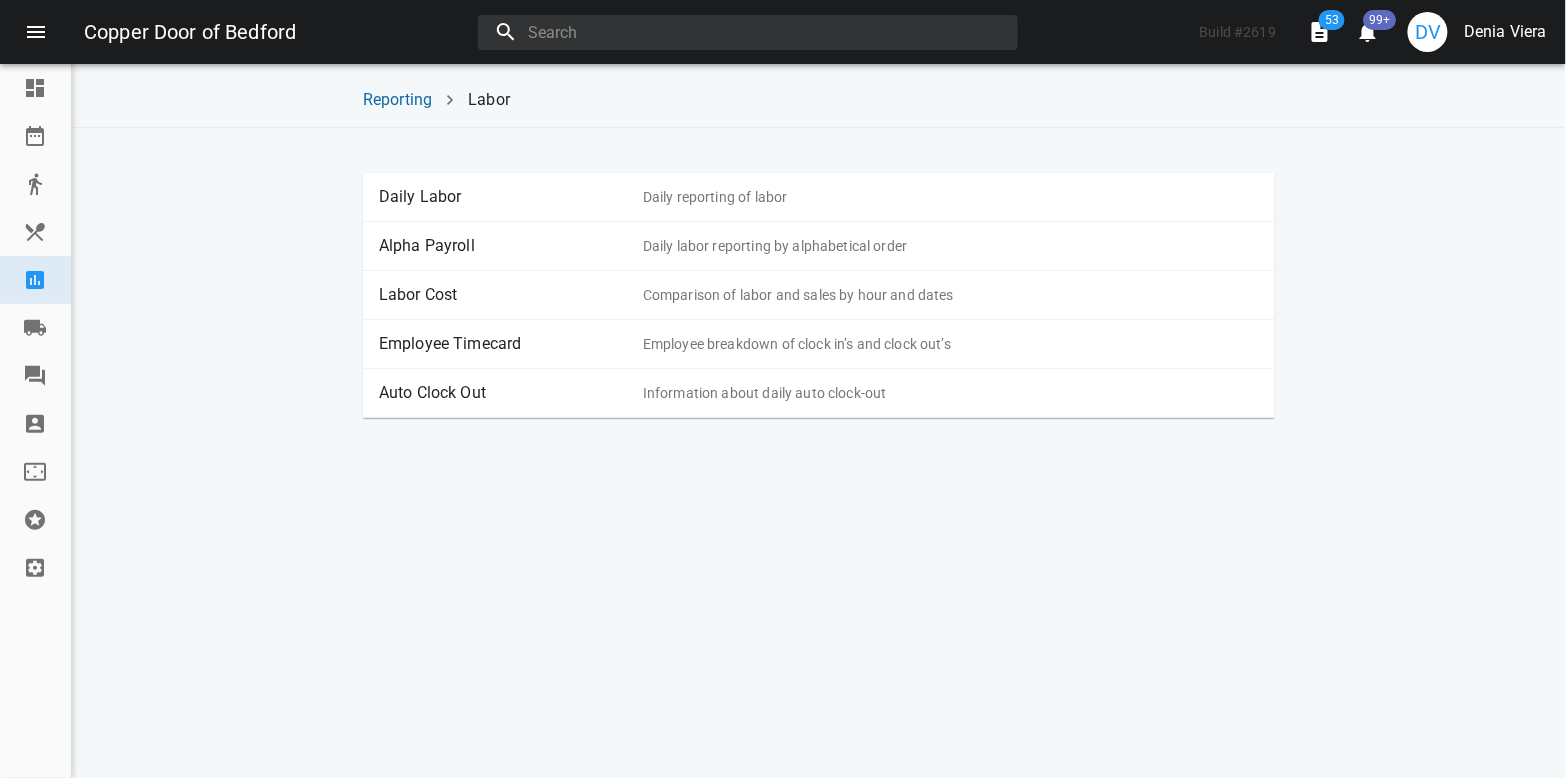 click on "Daily Labor" at bounding box center [511, 197] 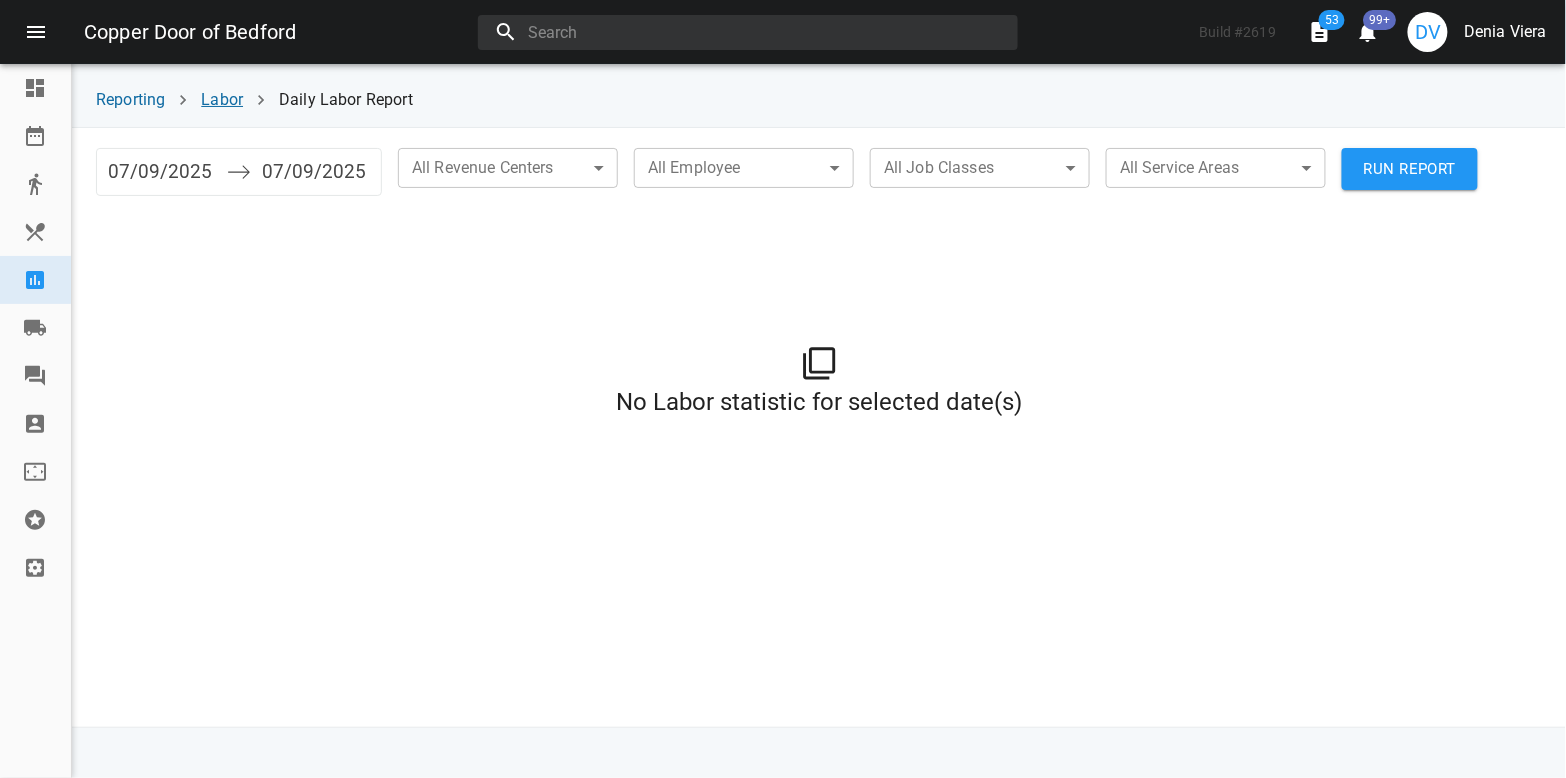click on "Labor" at bounding box center (222, 99) 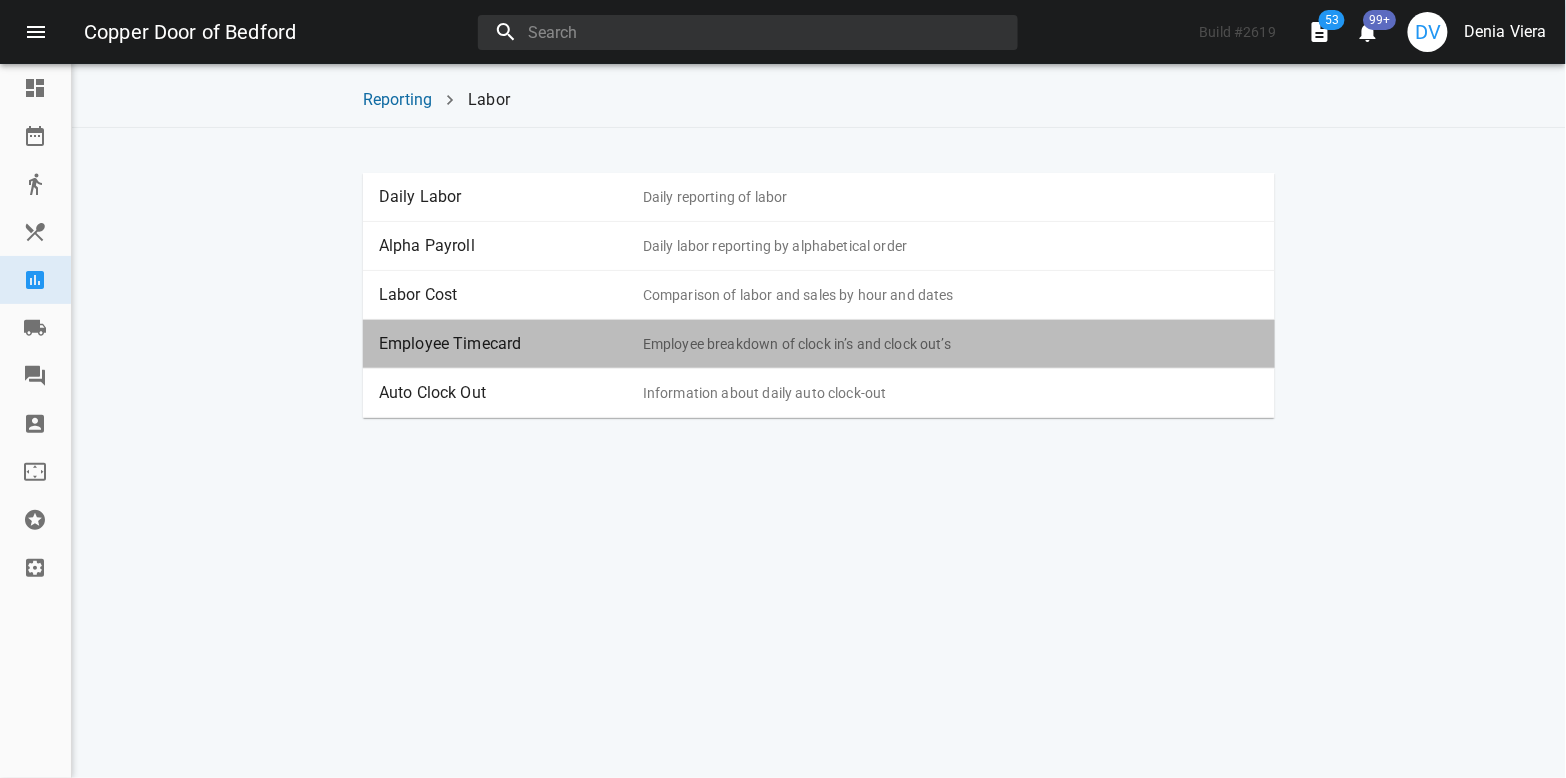 click on "Employee Timecard" at bounding box center [511, 344] 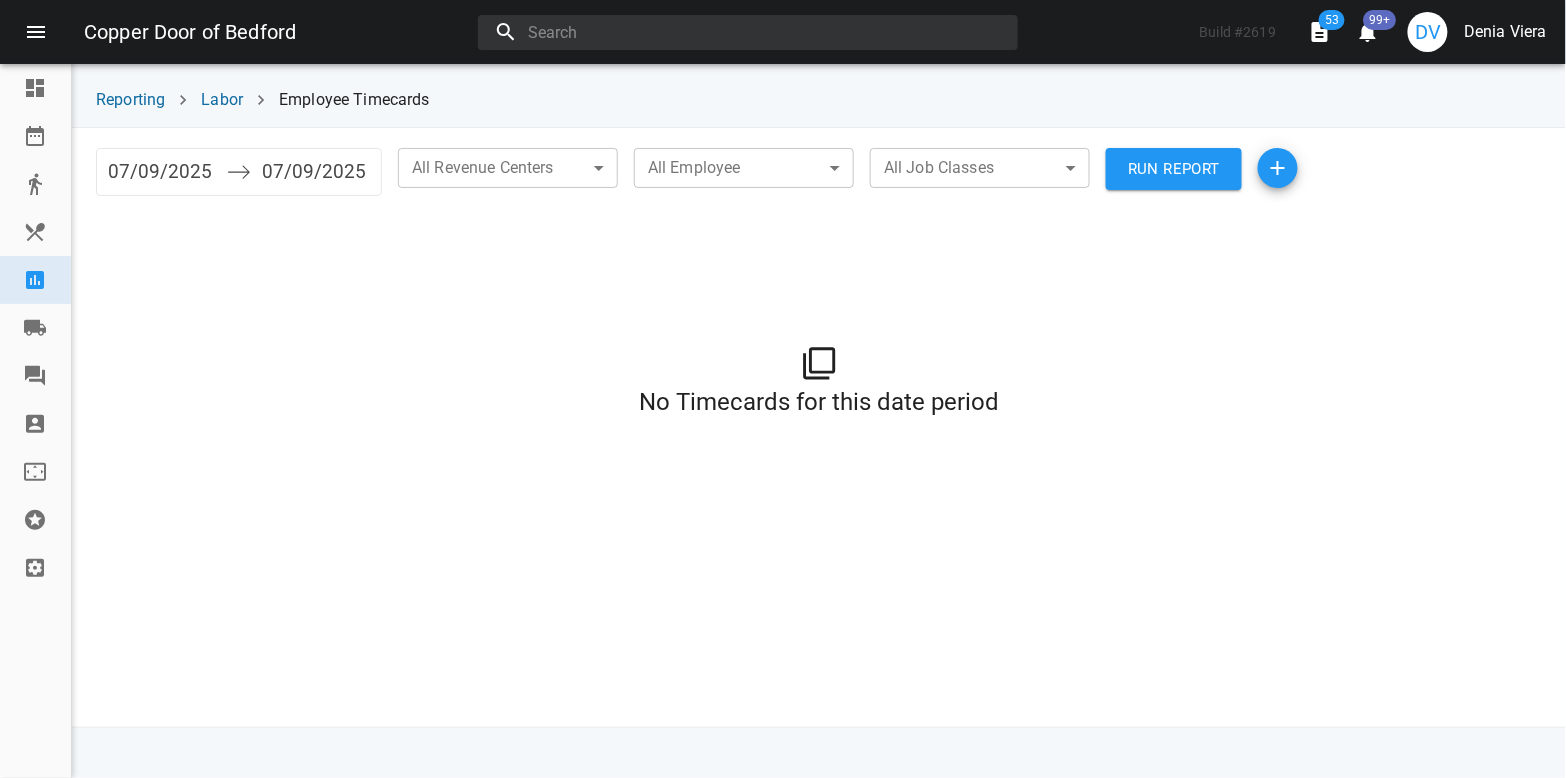click on "07/09/2025" at bounding box center [162, 172] 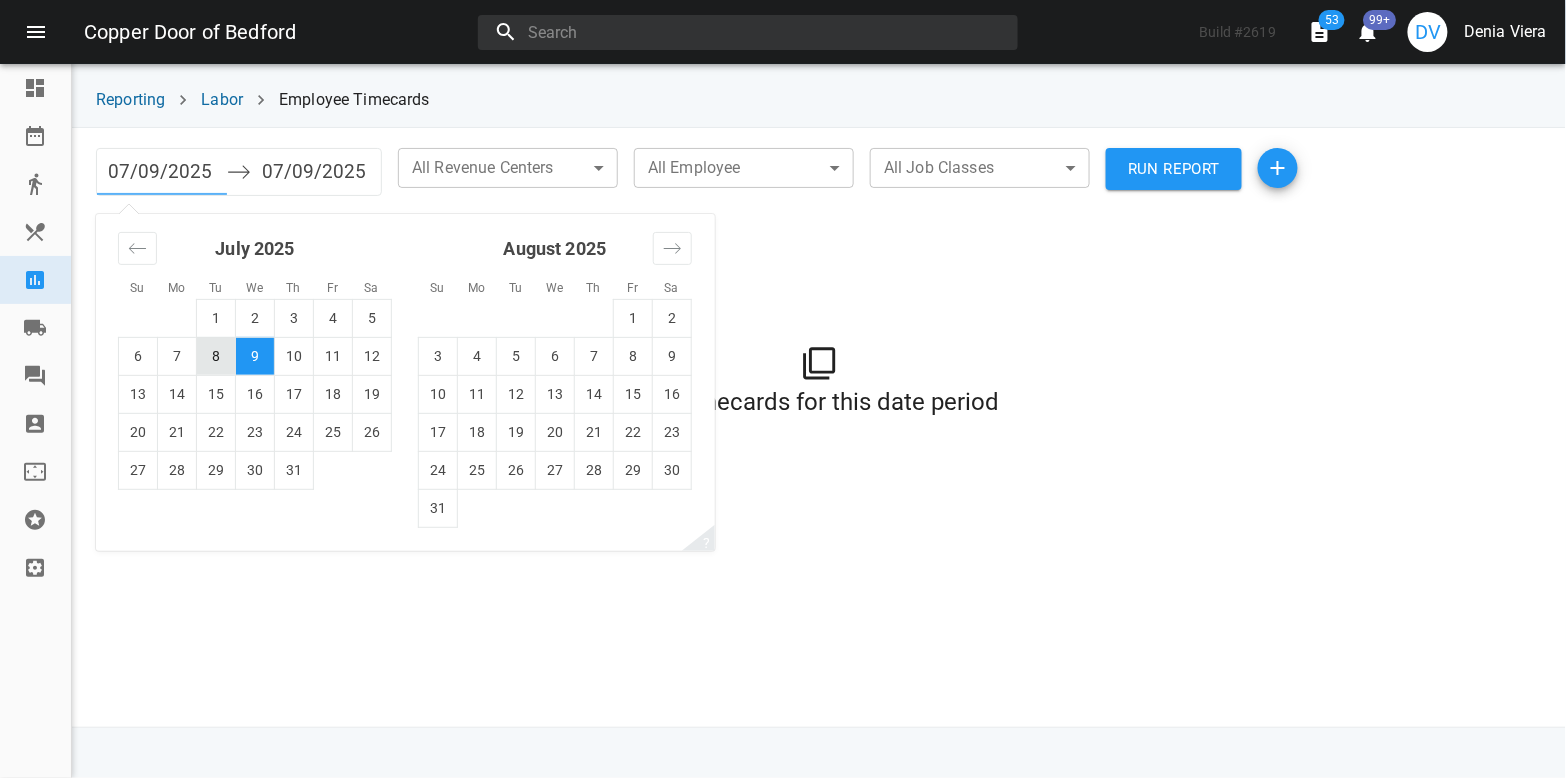click on "8" at bounding box center [216, 356] 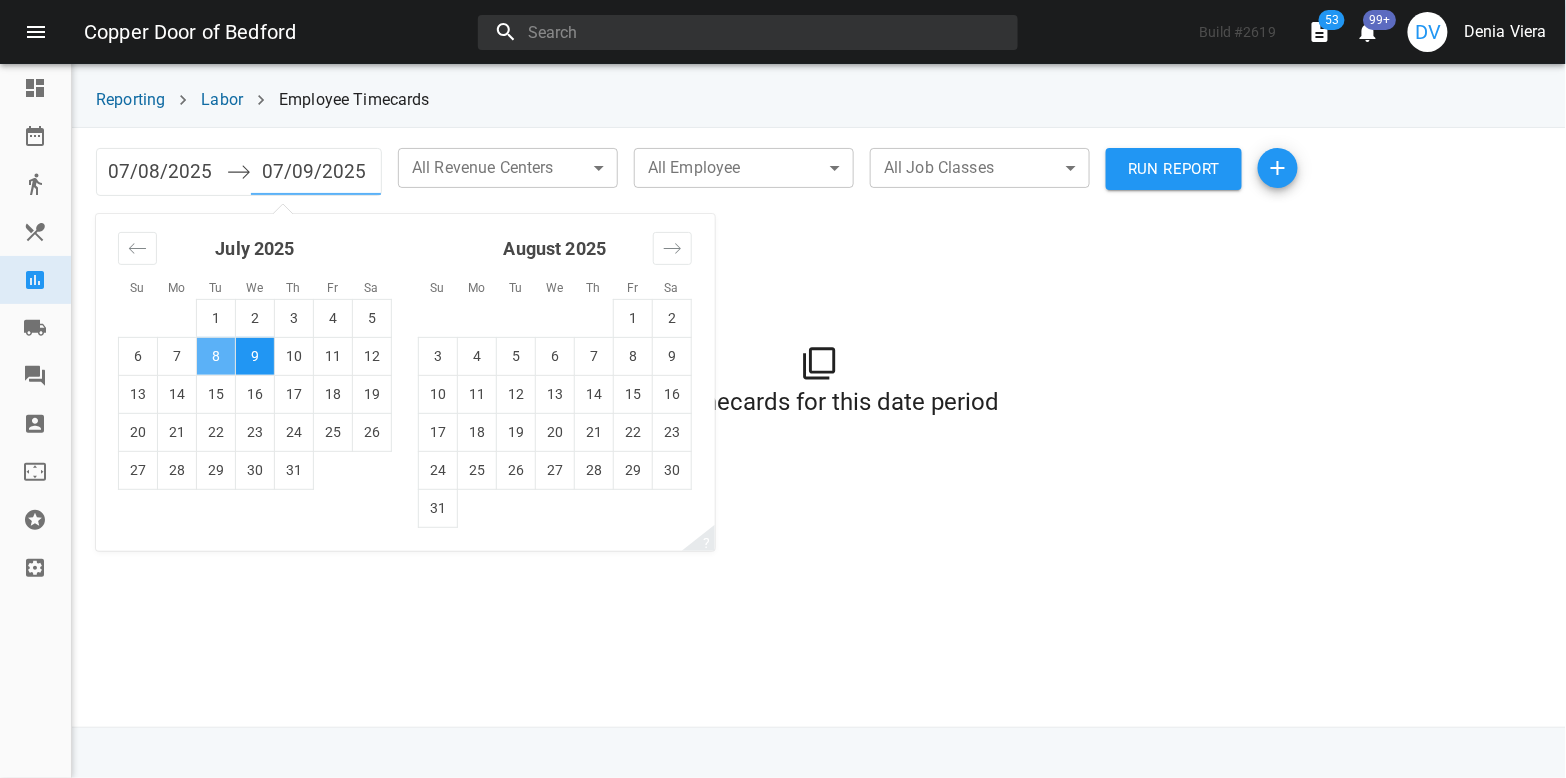 click on "8" at bounding box center (216, 356) 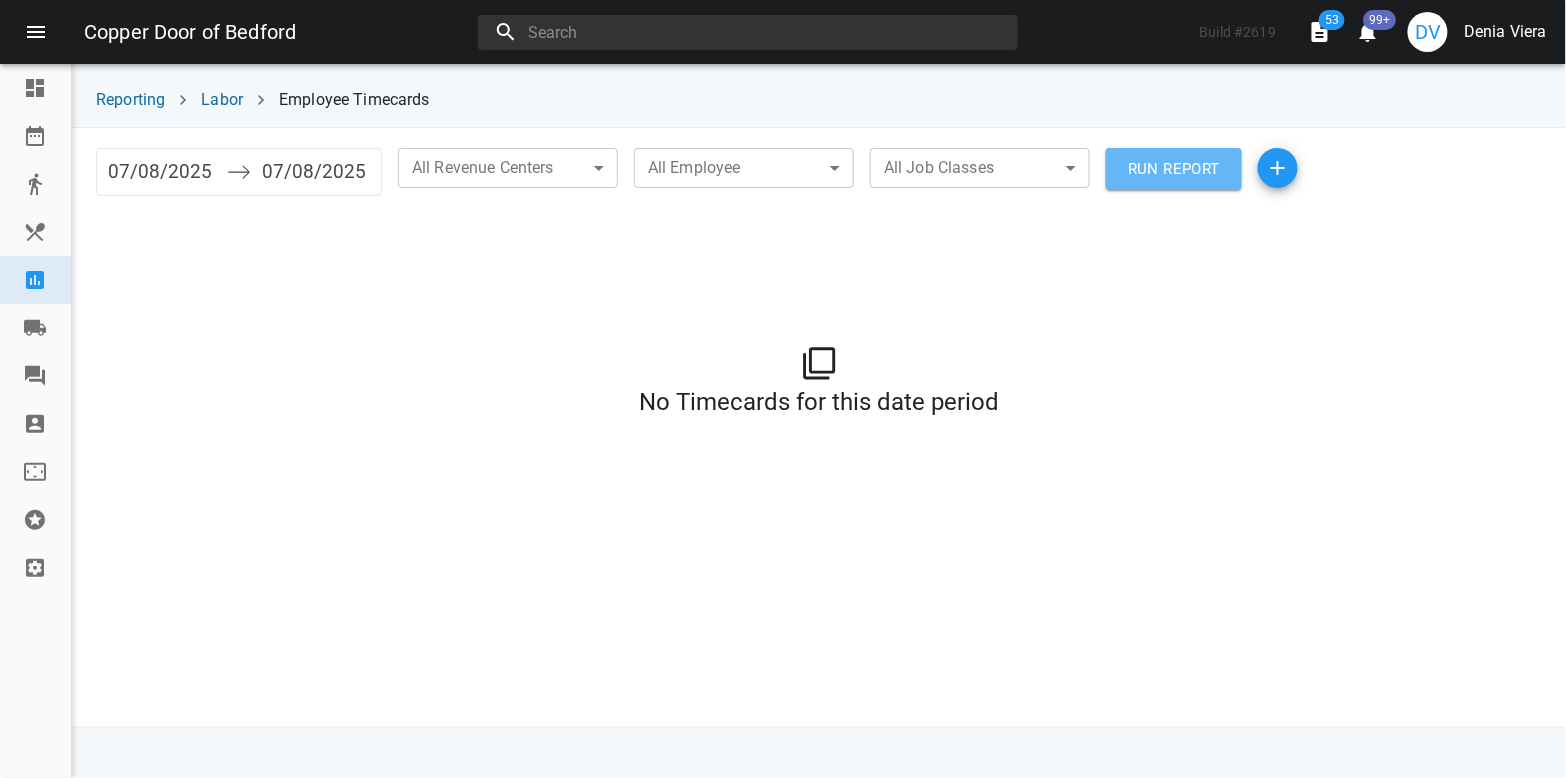 click on "RUN REPORT" at bounding box center [1174, 169] 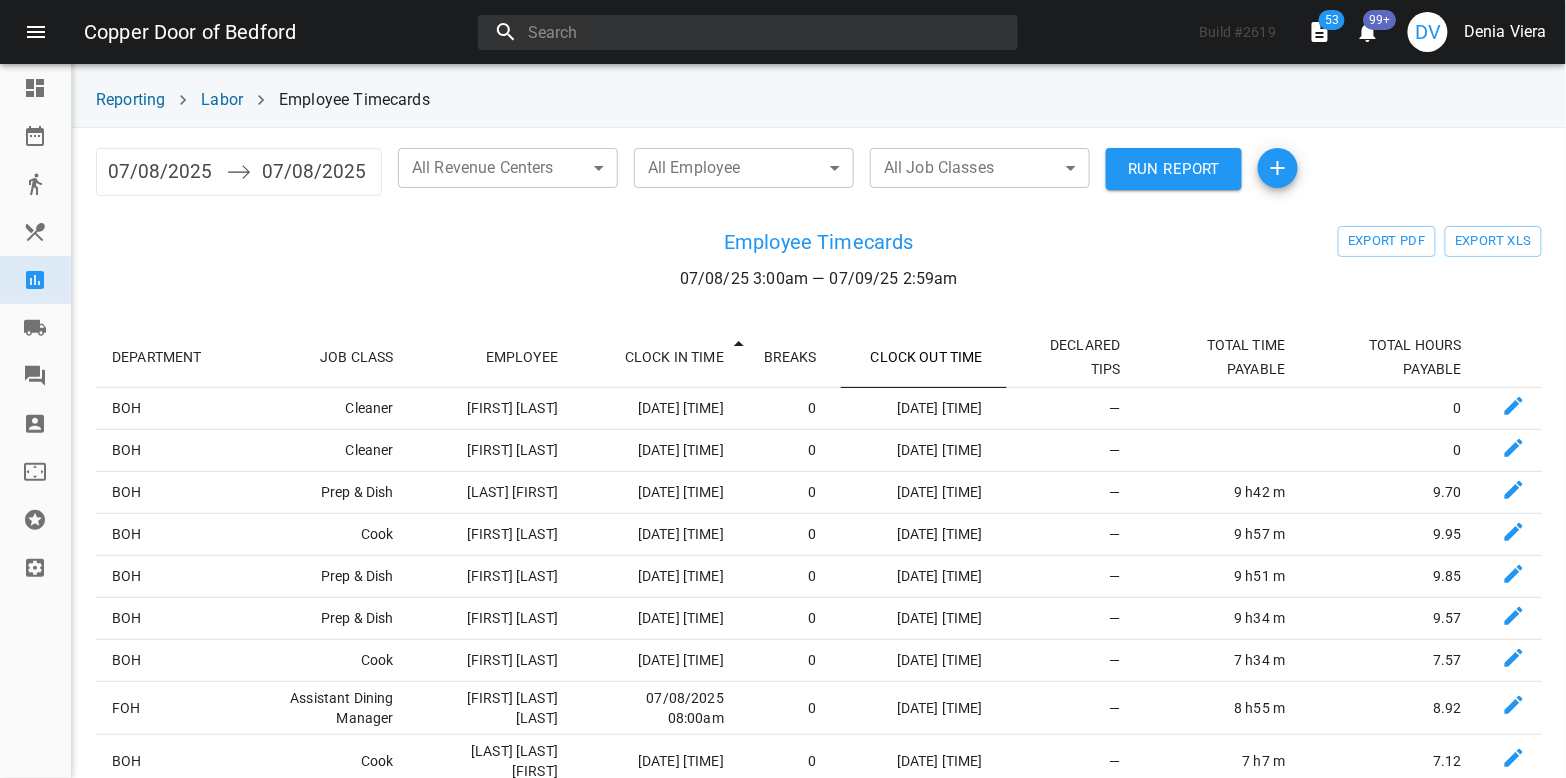 click on "CLOCK OUT TIME" at bounding box center (924, 357) 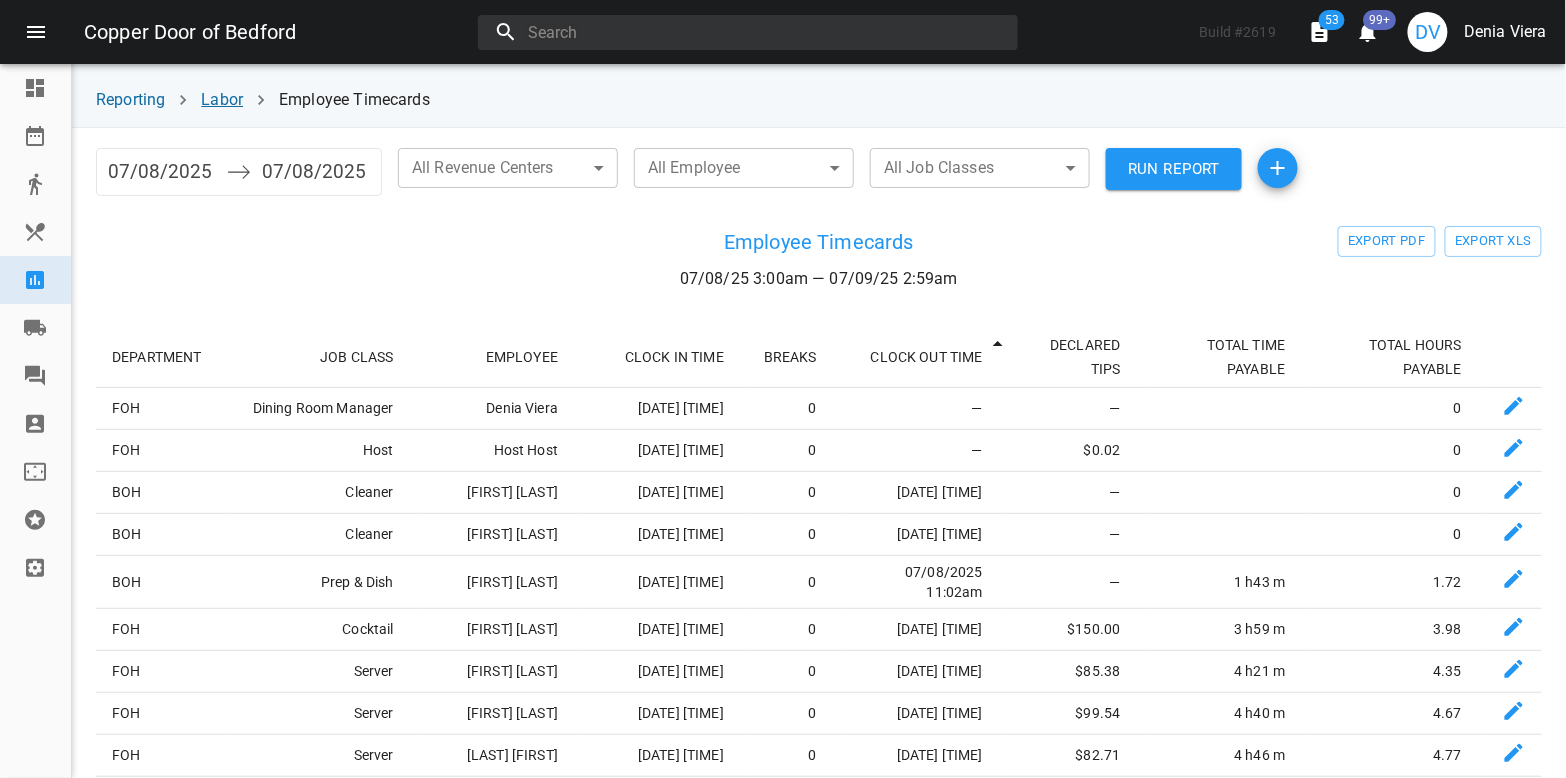 click on "Labor" at bounding box center (222, 99) 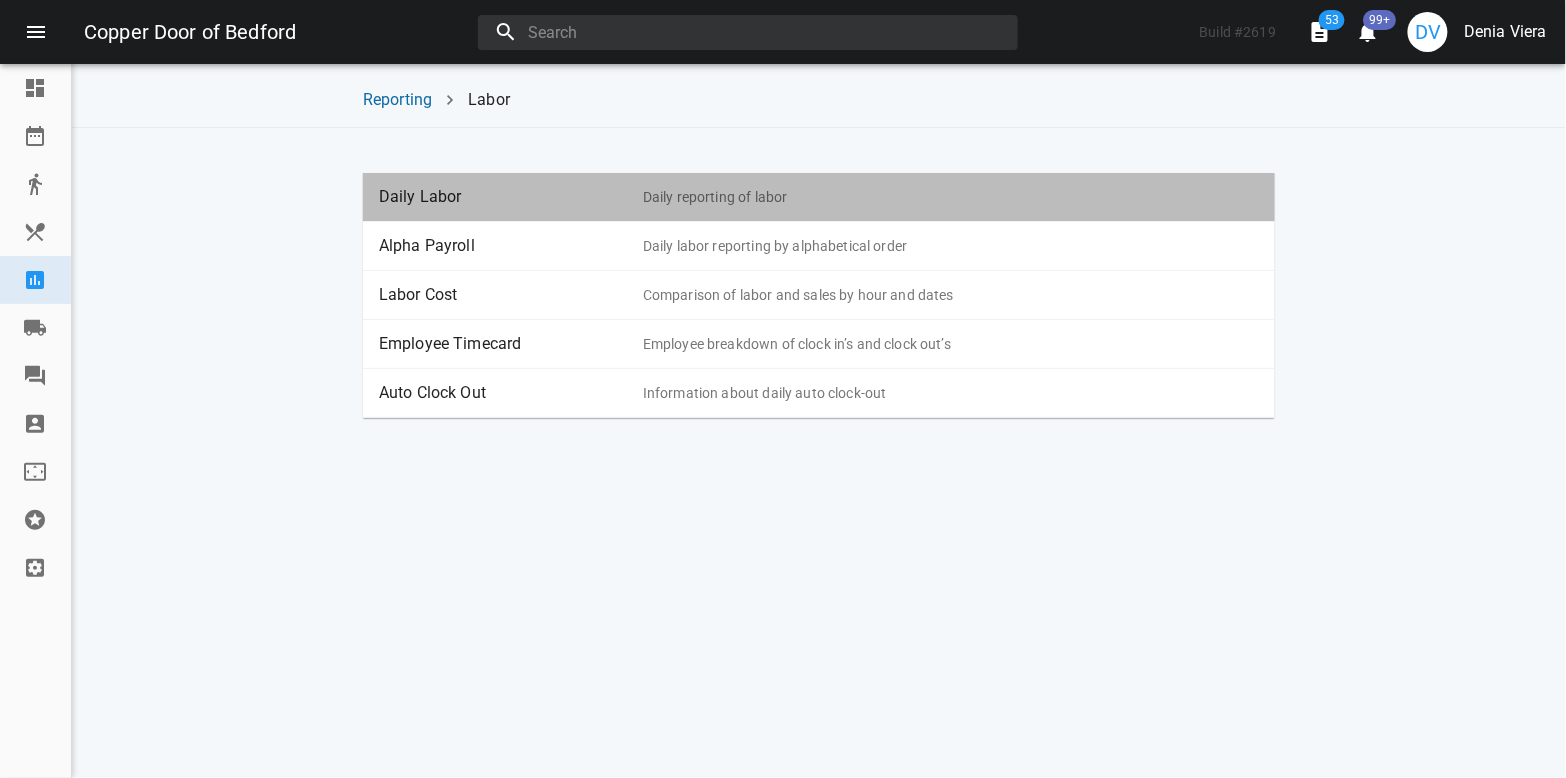 click on "Daily Labor" at bounding box center [511, 197] 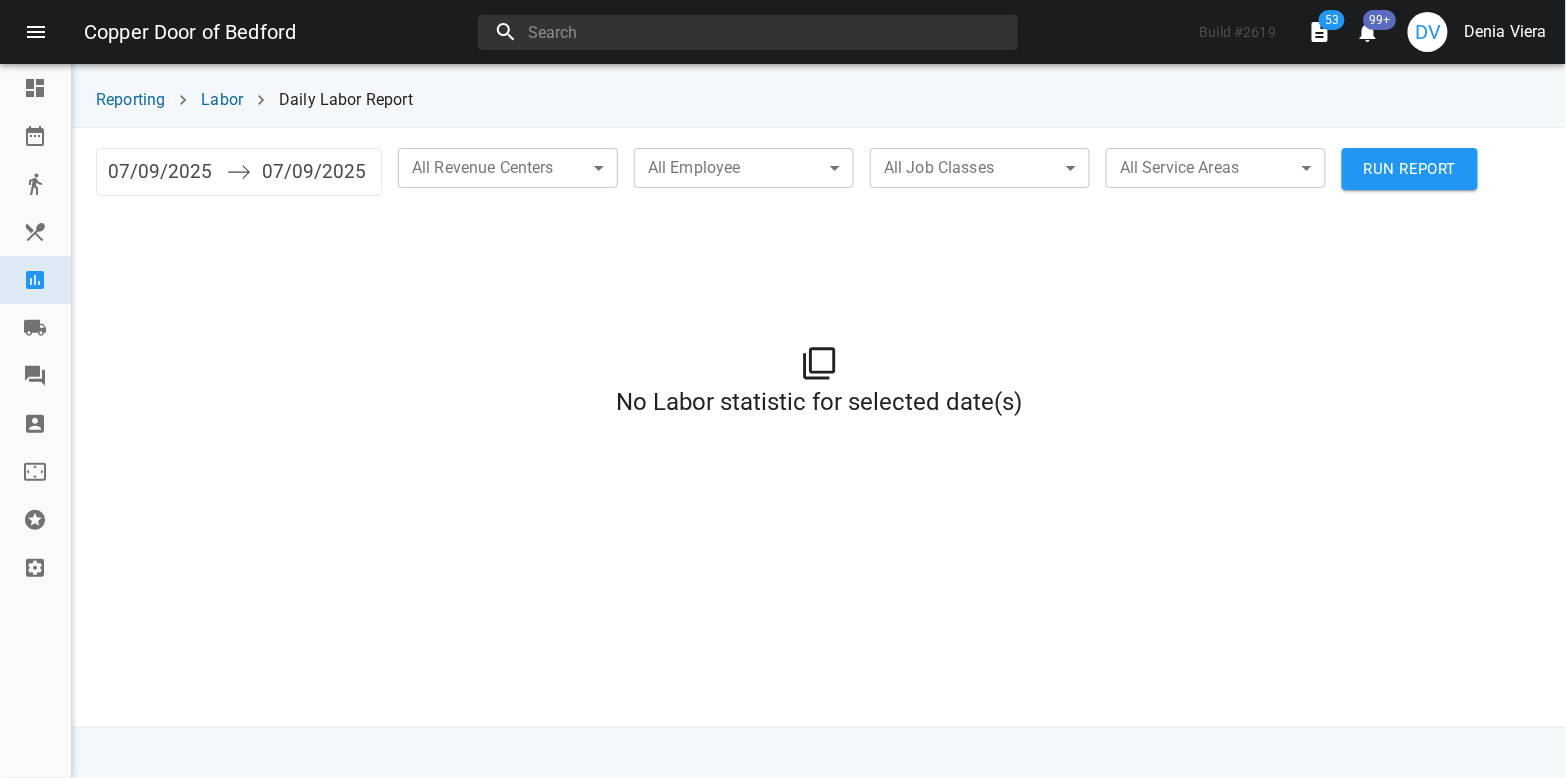 click on "07/09/2025" at bounding box center (162, 172) 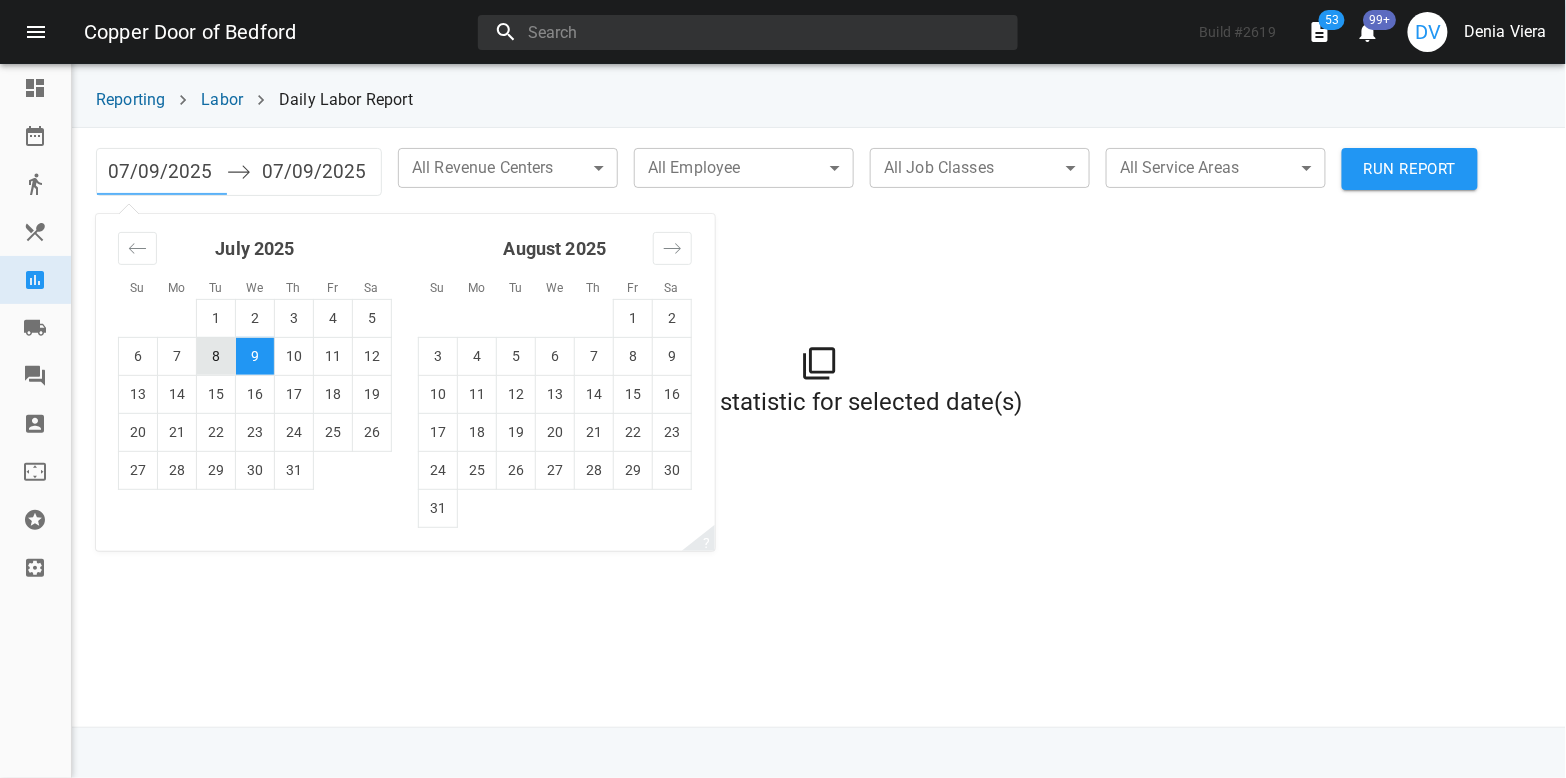 click on "8" at bounding box center [216, 356] 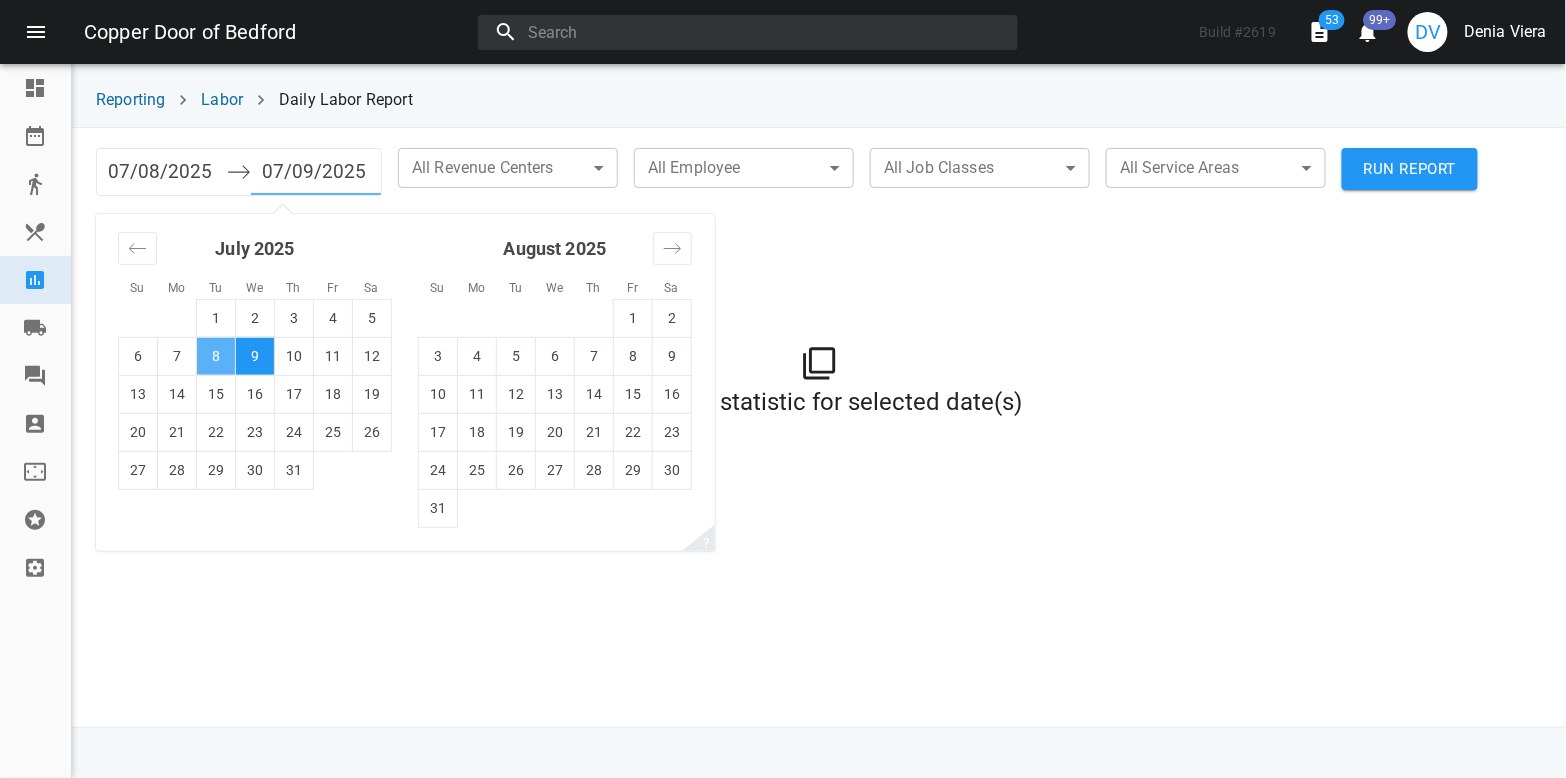 click on "8" at bounding box center (216, 356) 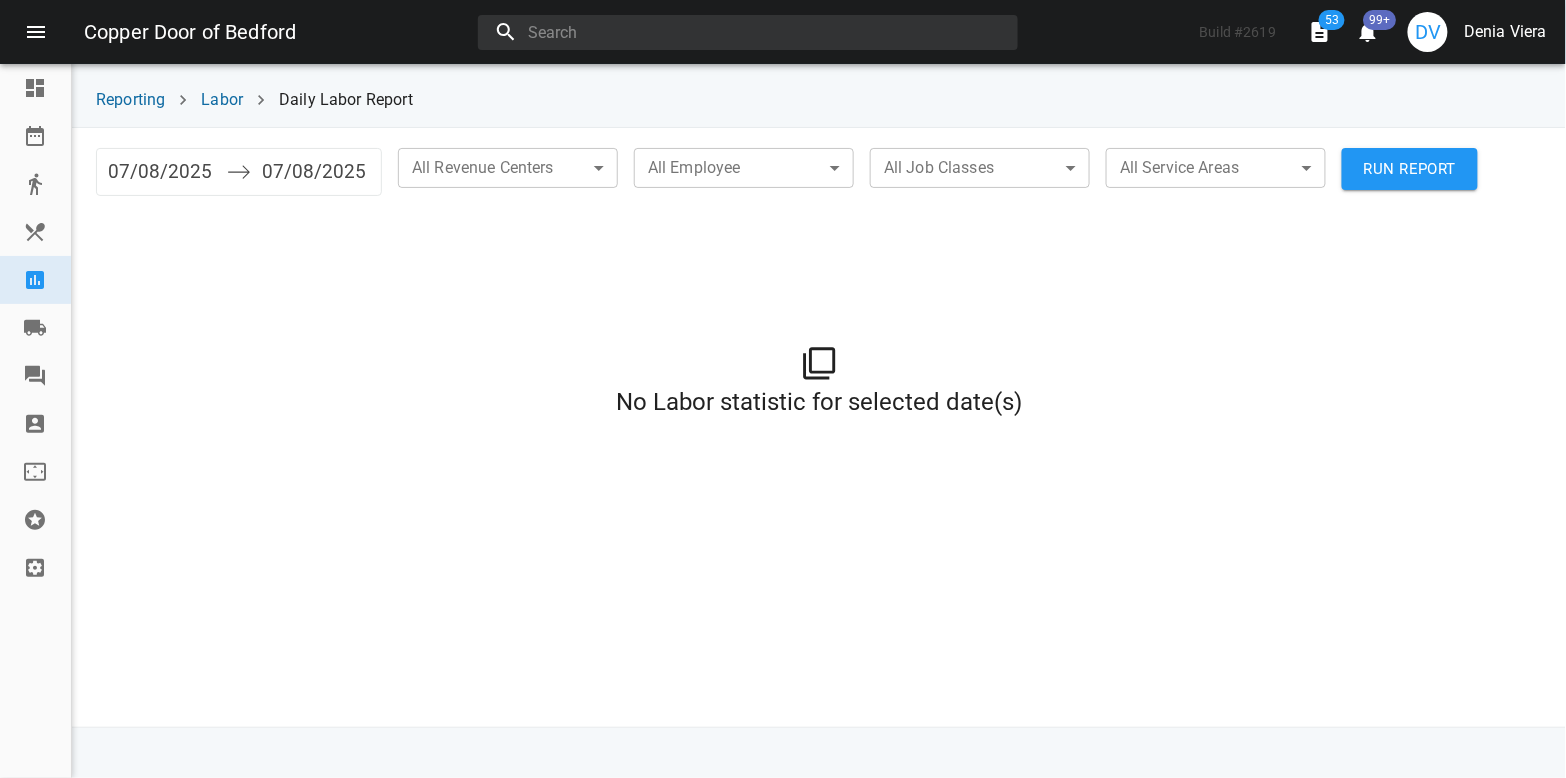 click on "RUN REPORT" at bounding box center (1410, 169) 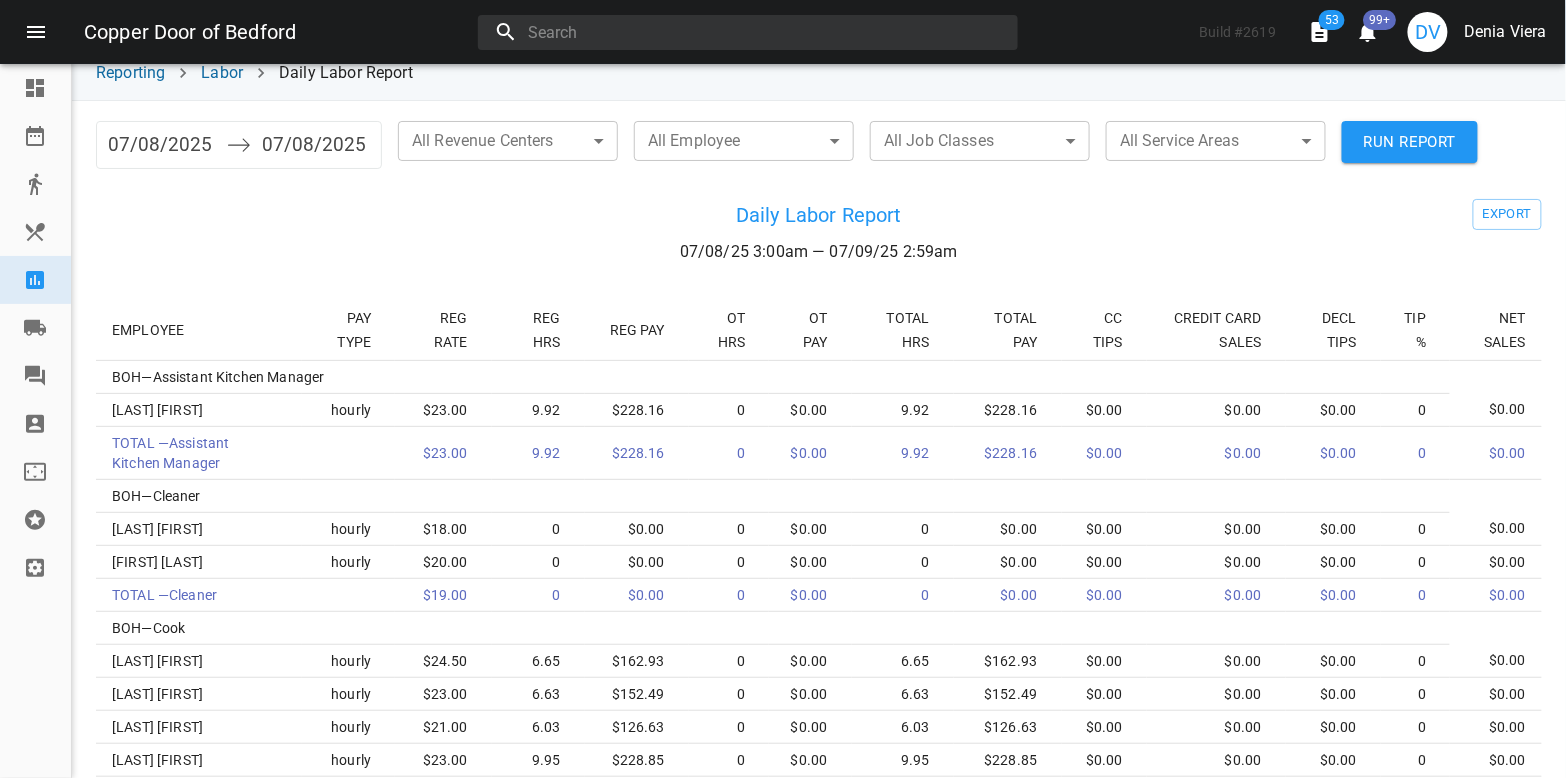 scroll, scrollTop: 0, scrollLeft: 0, axis: both 